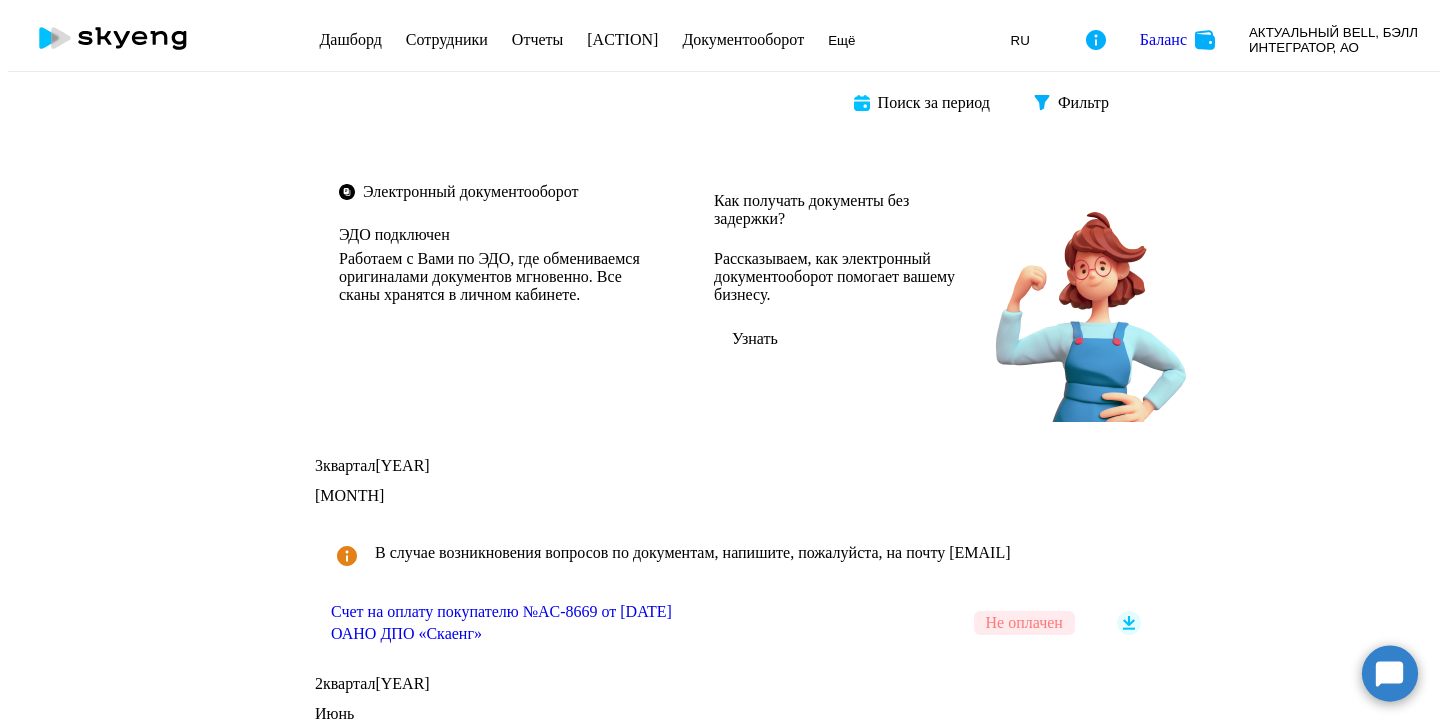 scroll, scrollTop: 0, scrollLeft: 0, axis: both 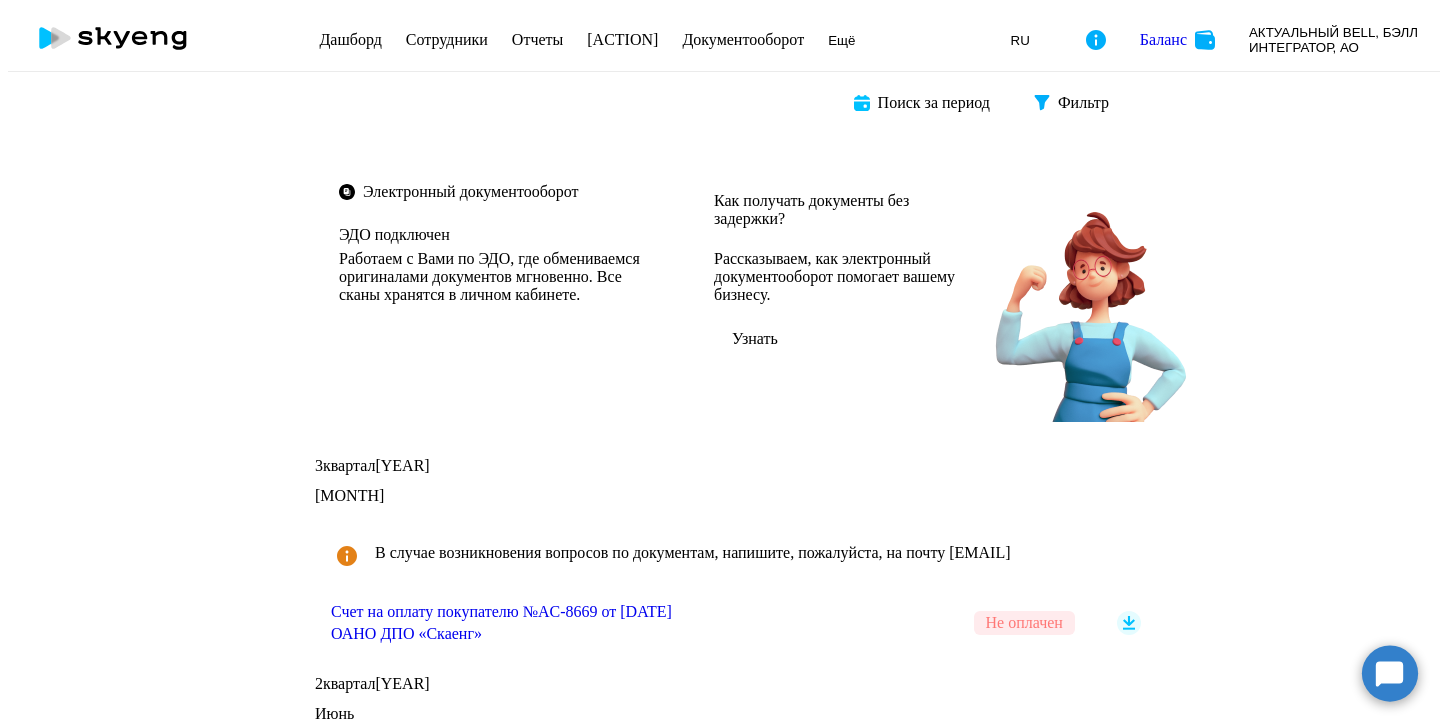 click on "Сотрудники" at bounding box center (447, 39) 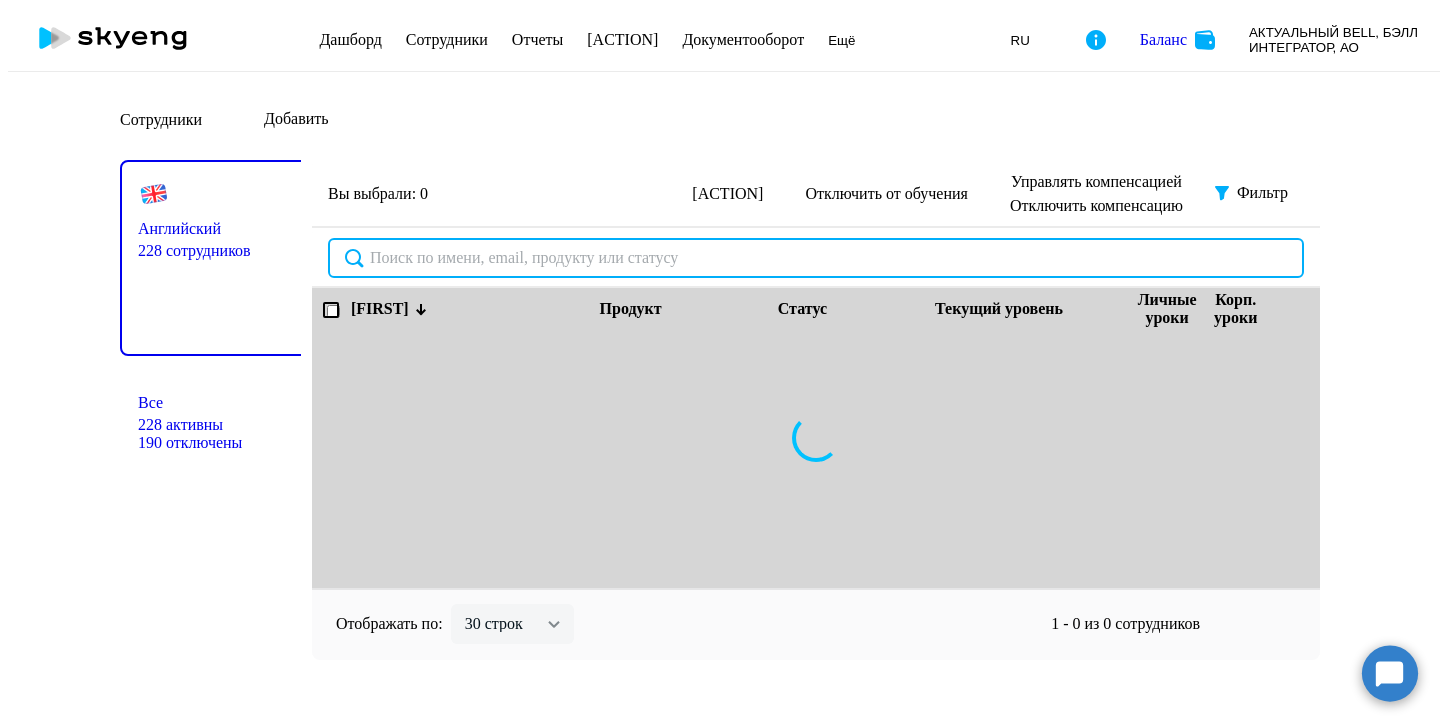click at bounding box center (816, 258) 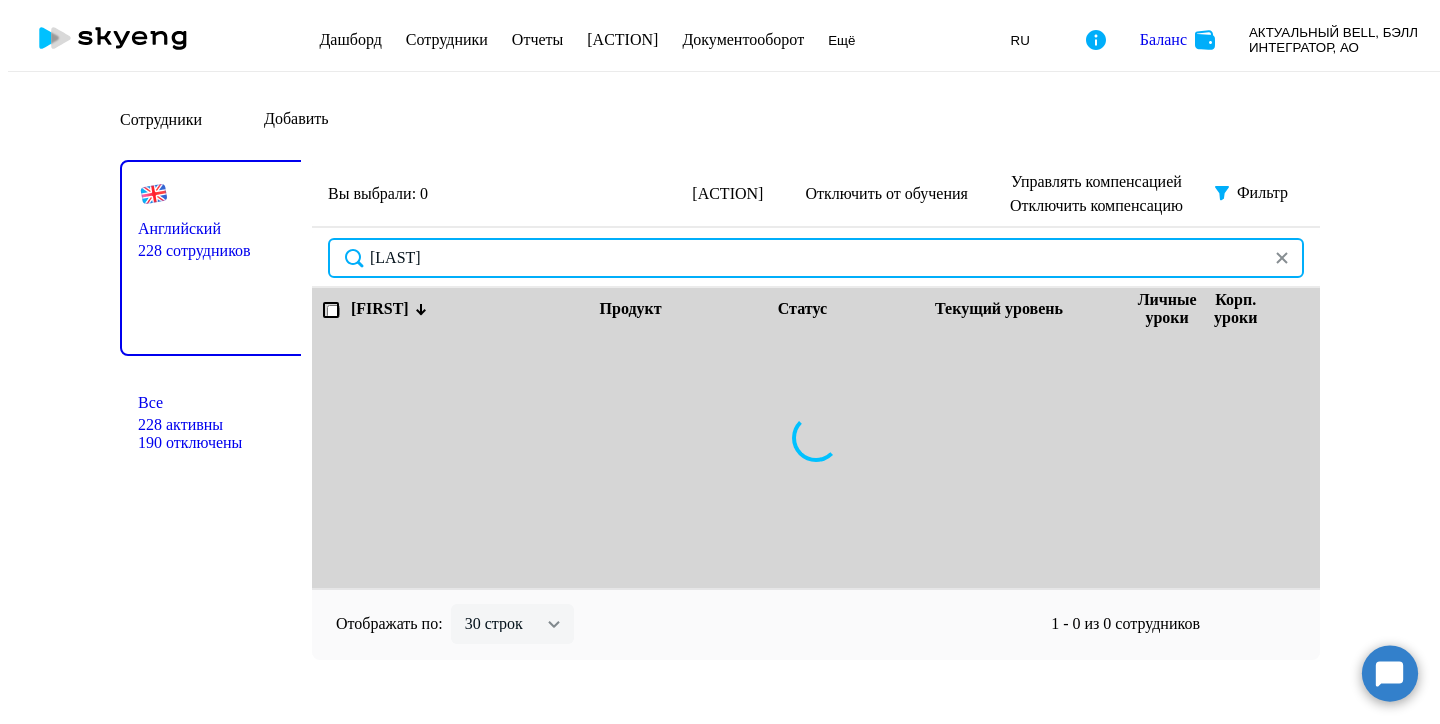 type on "[LAST]" 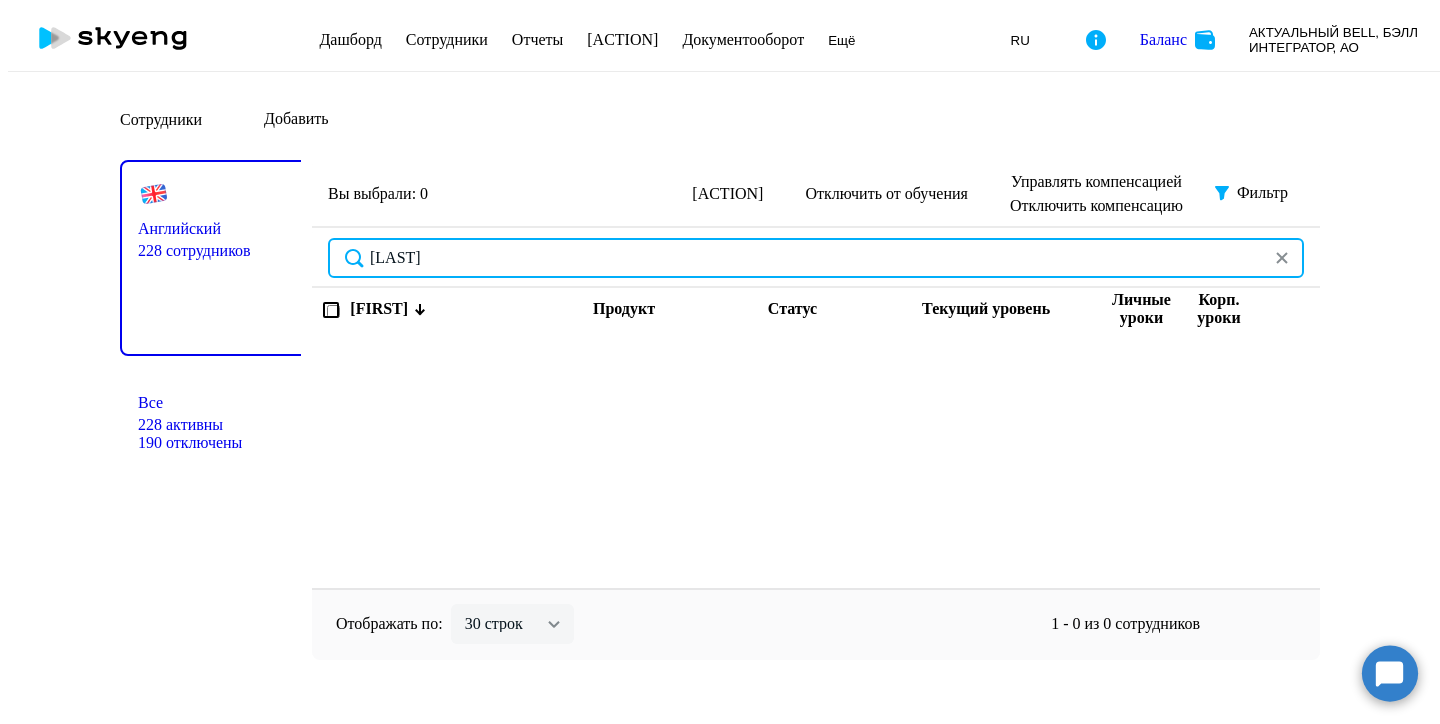 click on "[LAST]" at bounding box center [816, 258] 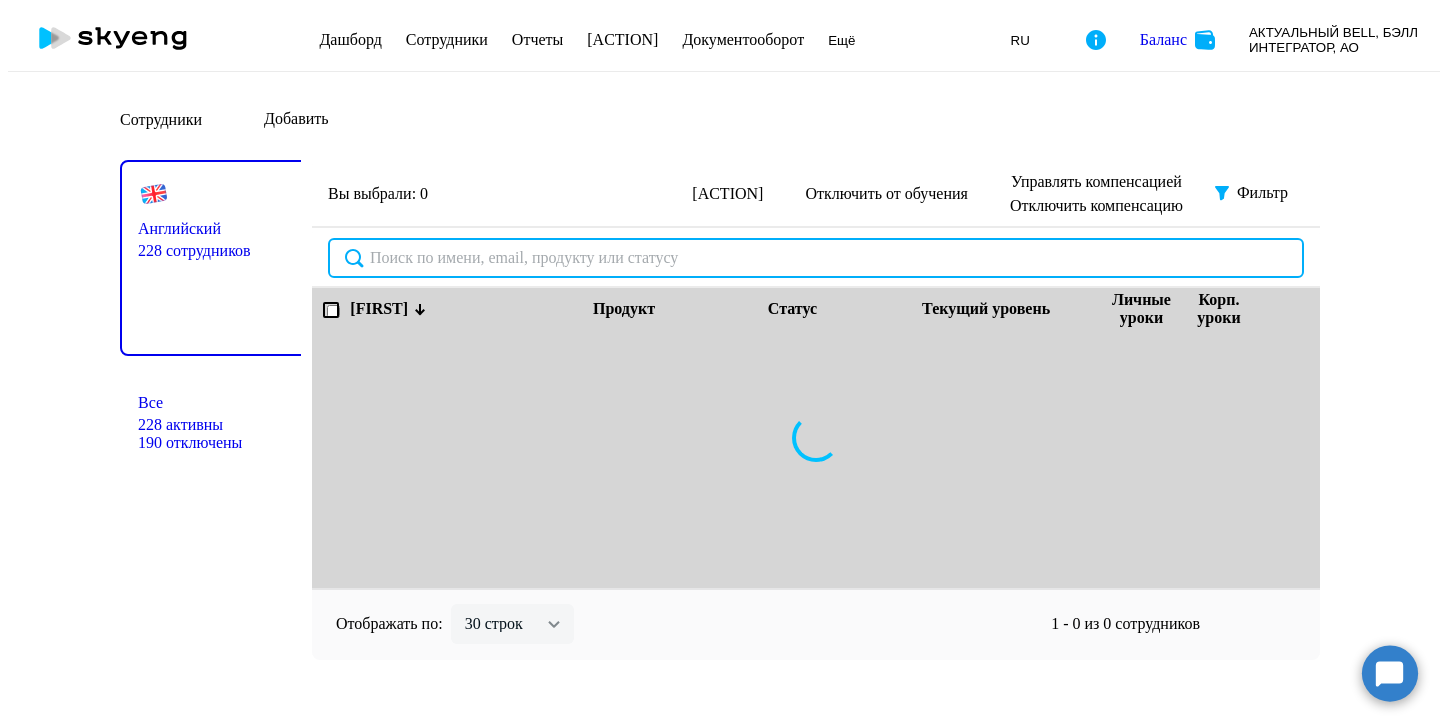 type 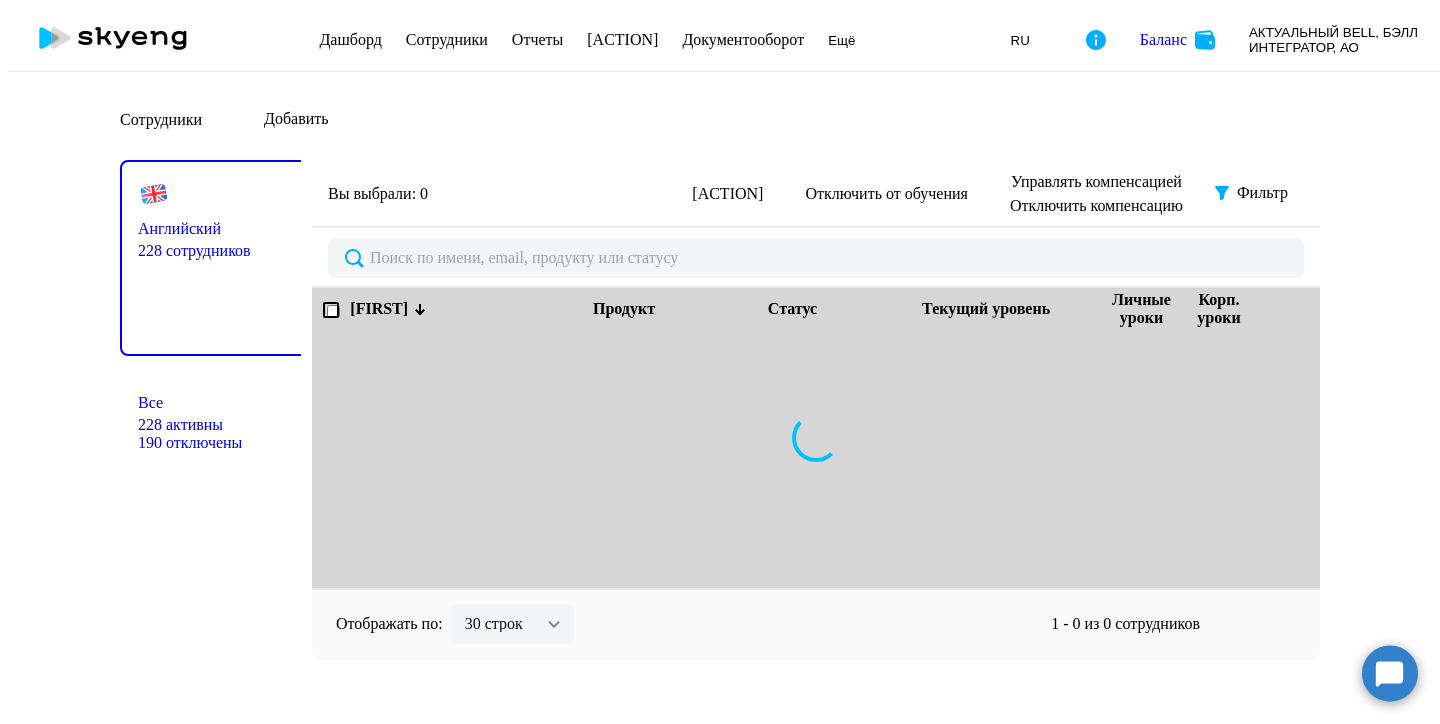 click on "Добавить" at bounding box center [296, 119] 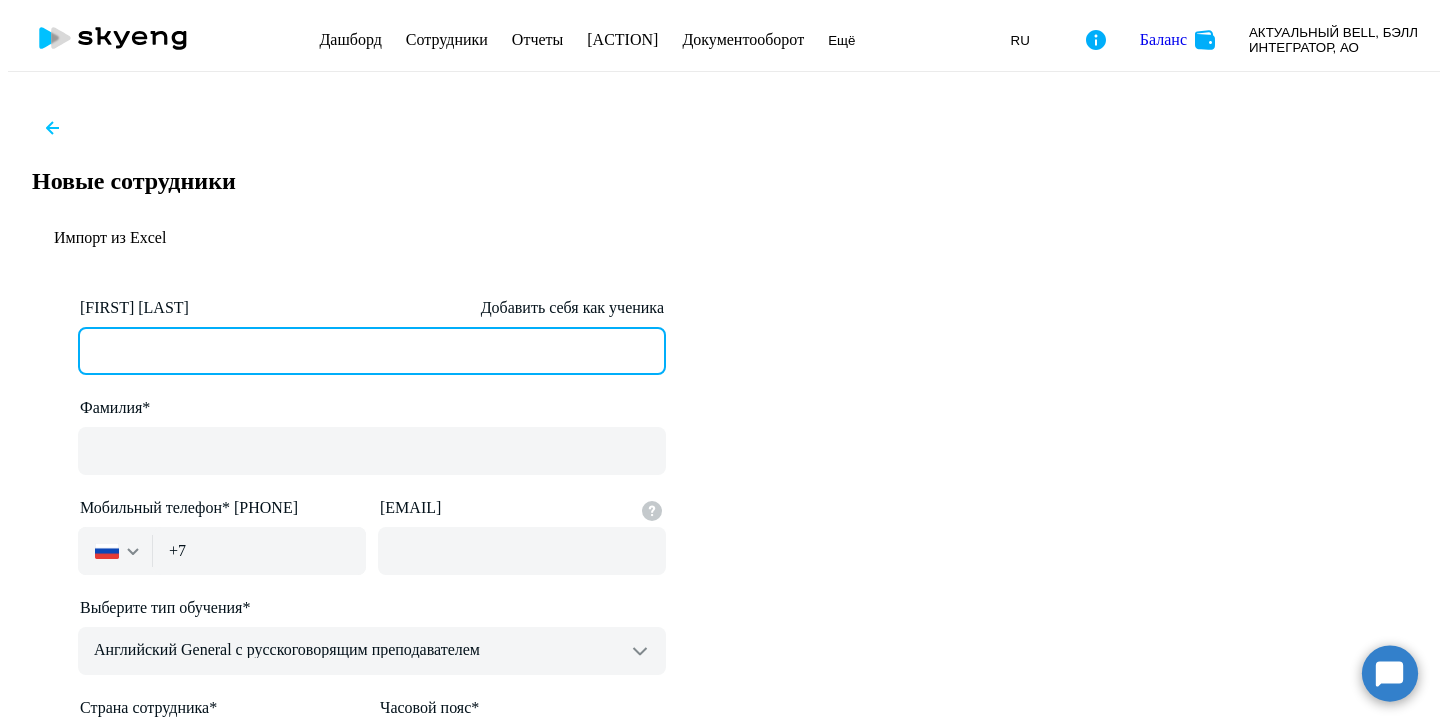 click on "[FIRST] [LAST]*  Добавить себя как ученика" at bounding box center (372, 351) 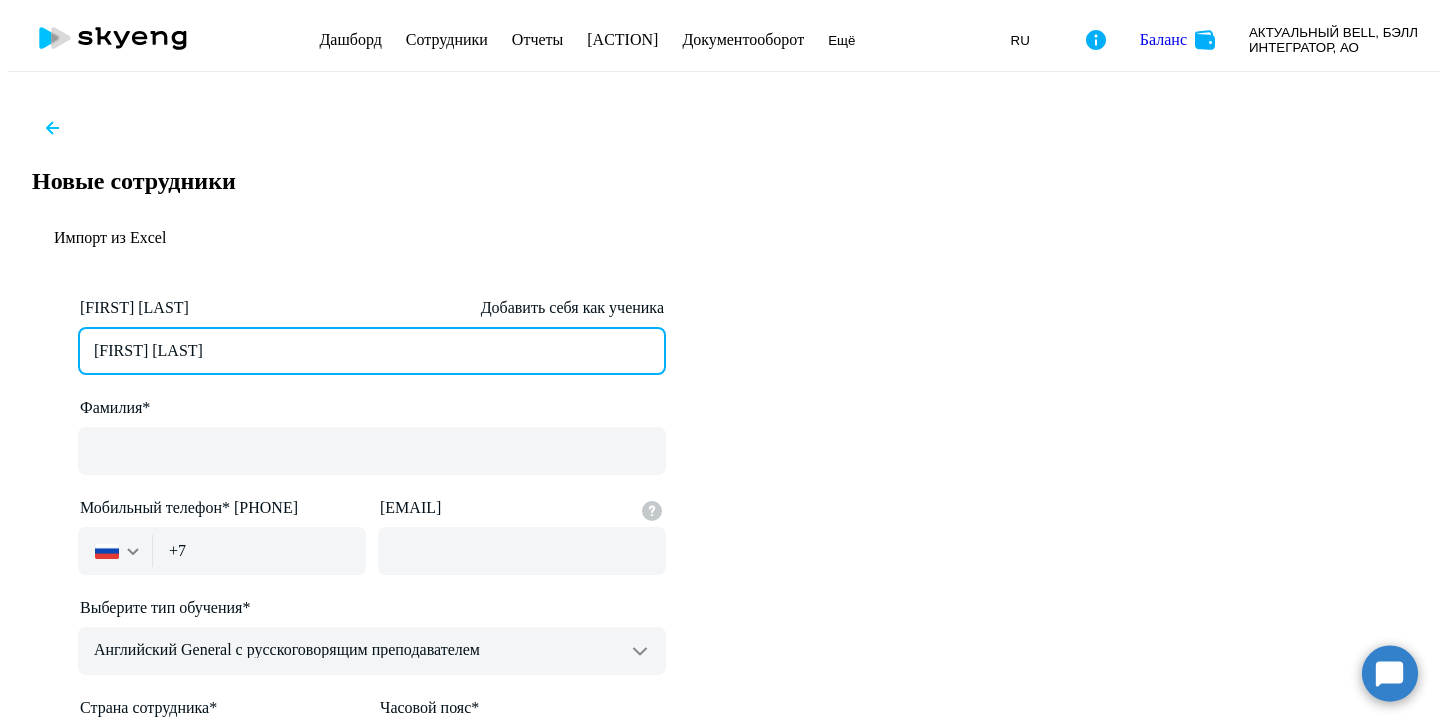 drag, startPoint x: 431, startPoint y: 238, endPoint x: 581, endPoint y: 241, distance: 150.03 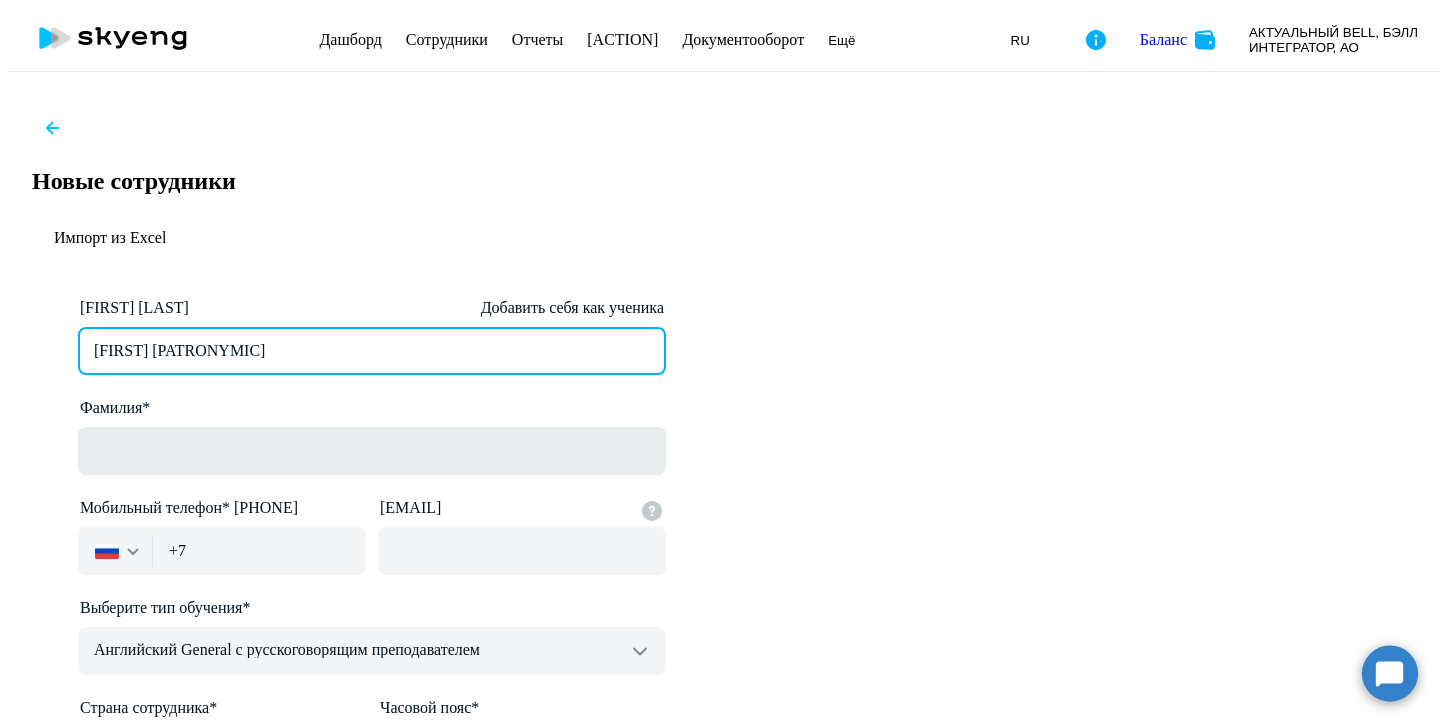 type on "[FIRST] [PATRONYMIC]" 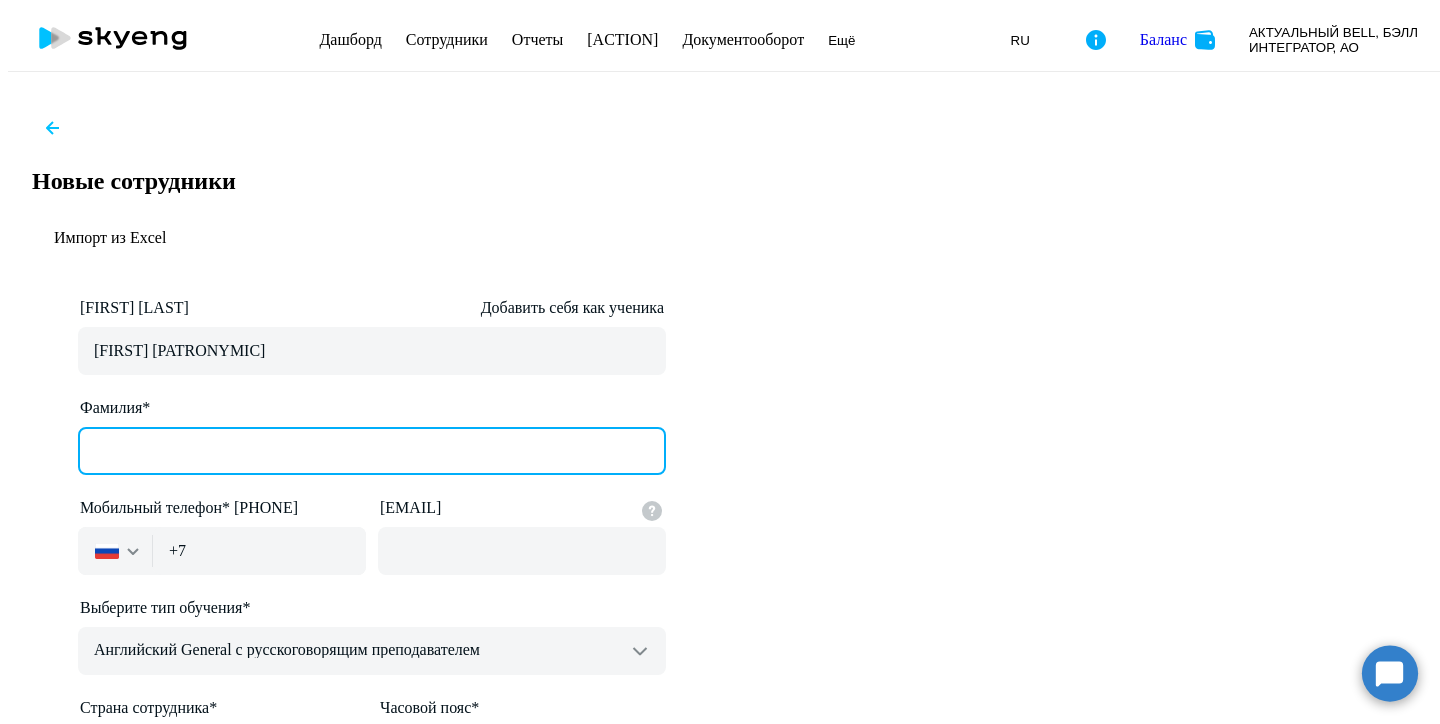 click on "Фамилия*" at bounding box center (372, 451) 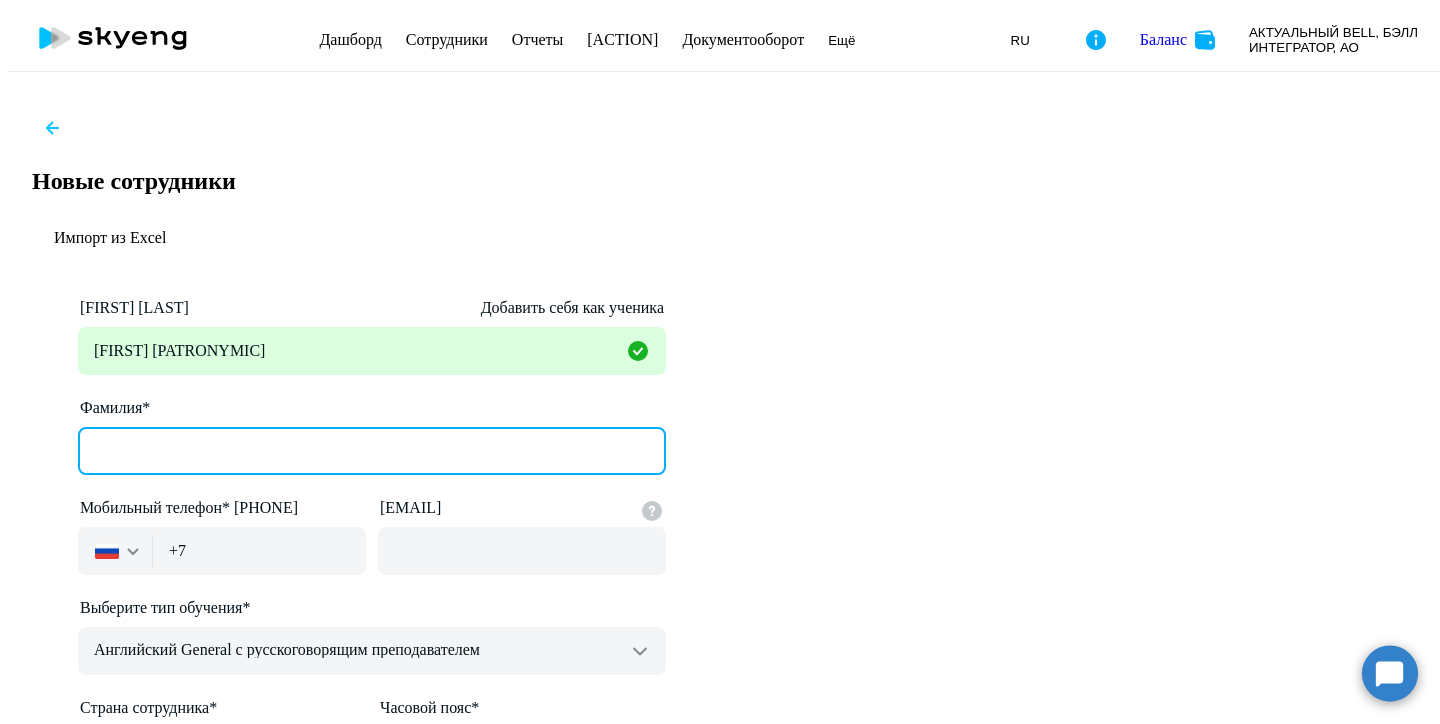 paste on "[LAST]" 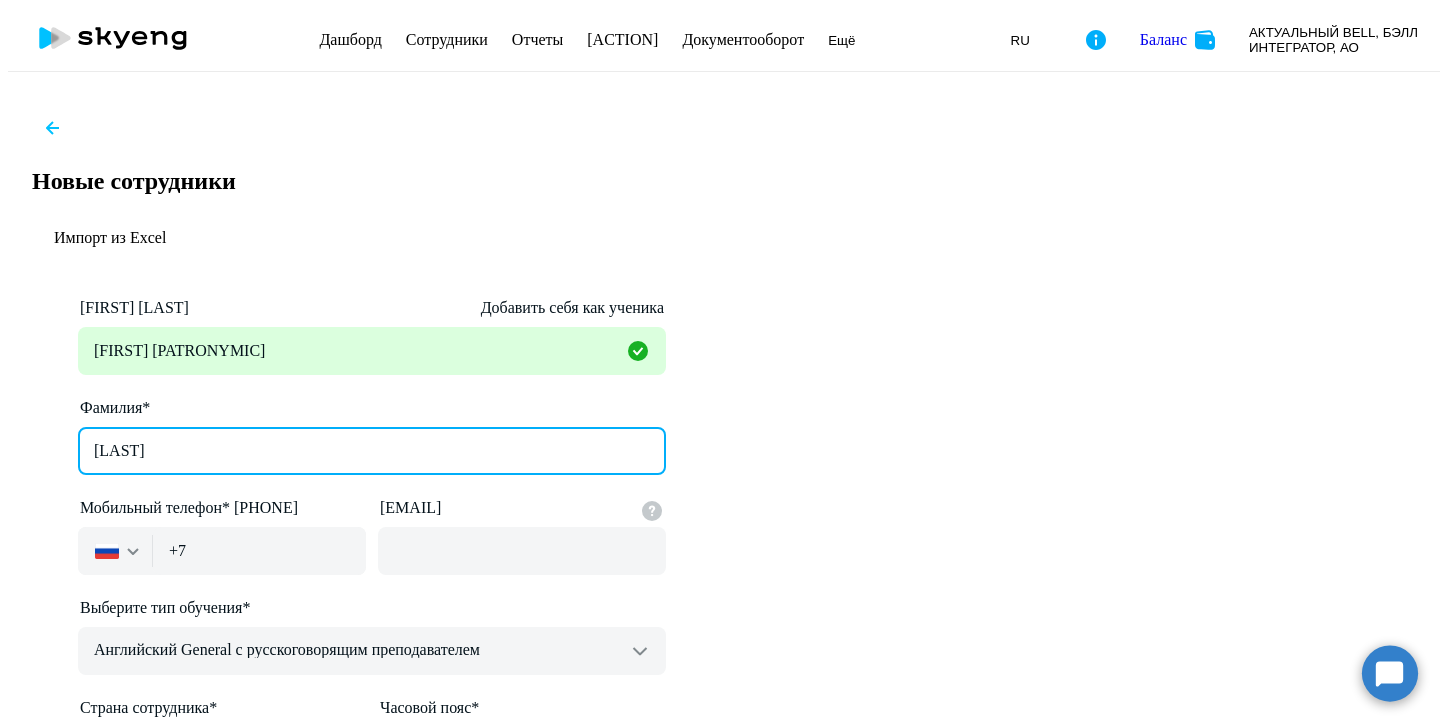 type on "[LAST]" 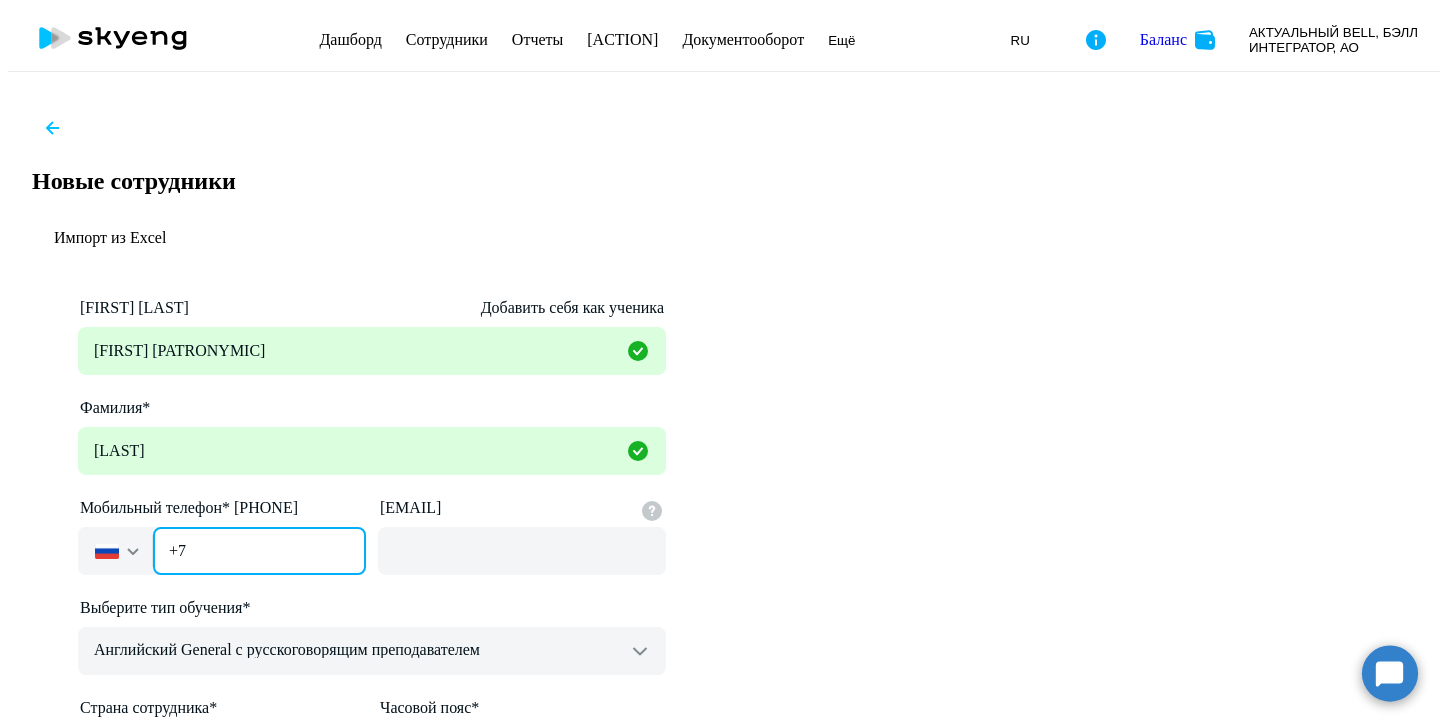 click on "+7" at bounding box center [259, 551] 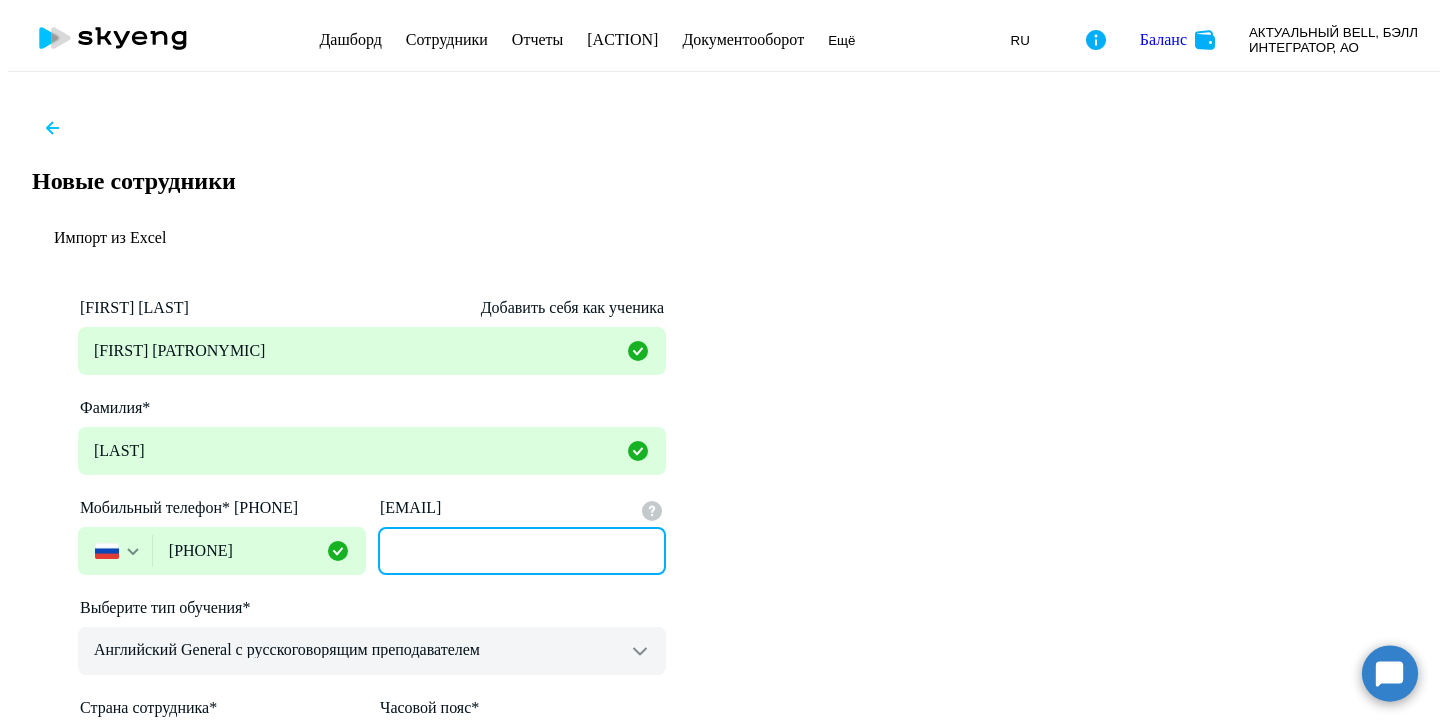 click on "[EMAIL]" at bounding box center (522, 551) 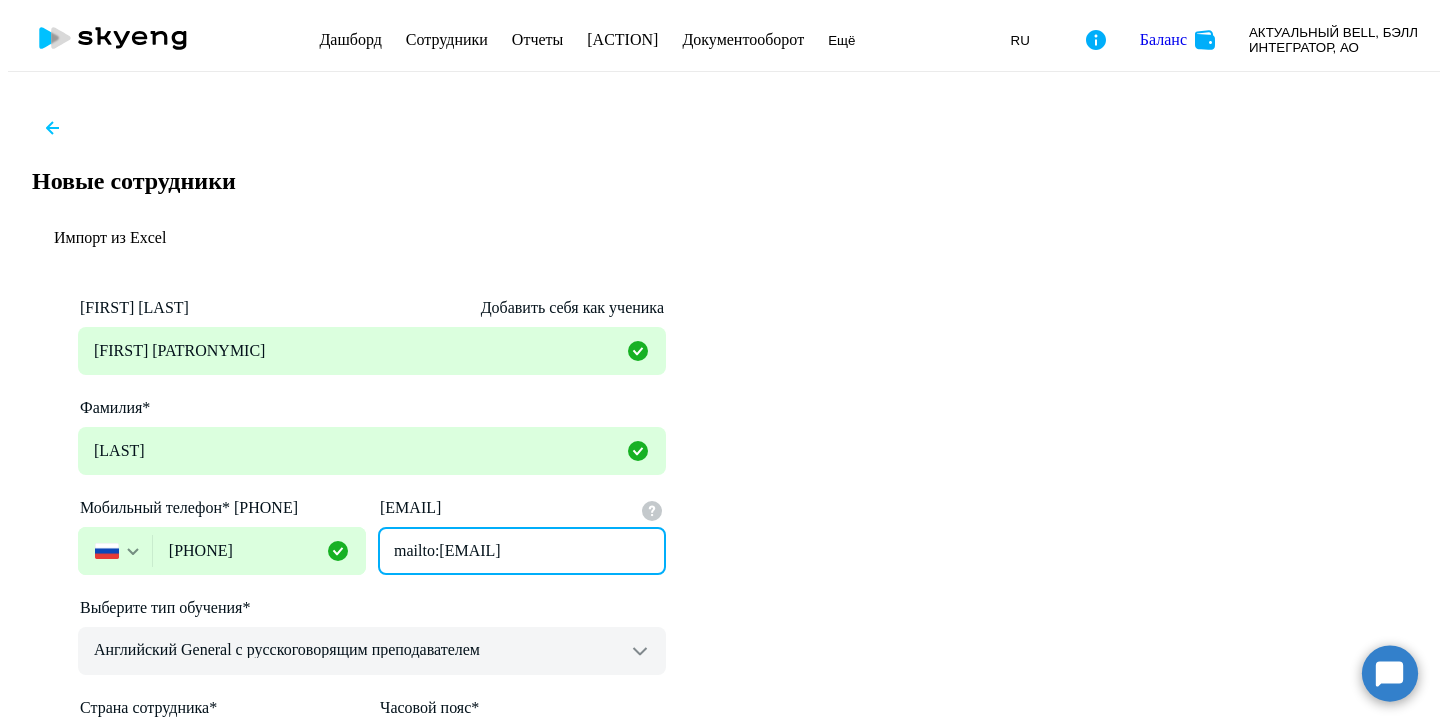 scroll, scrollTop: 0, scrollLeft: 31, axis: horizontal 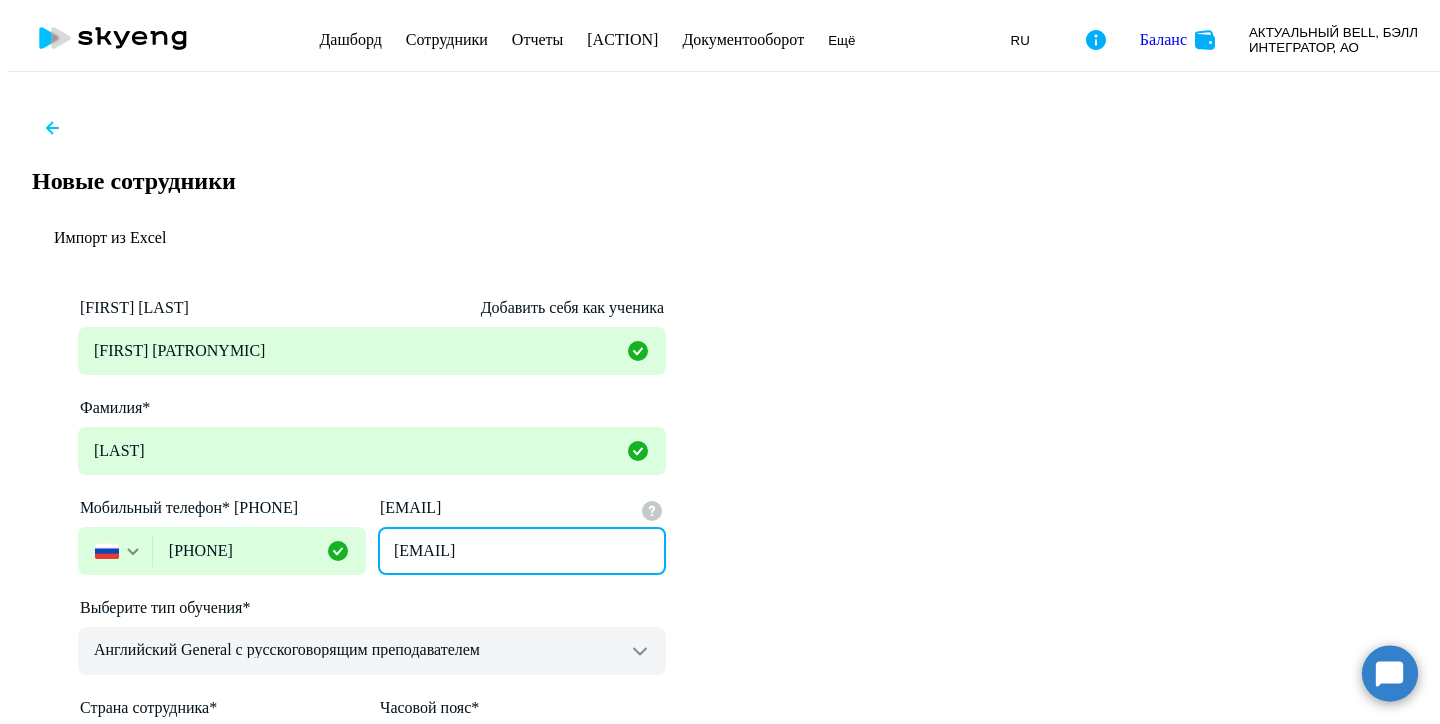 type on "[EMAIL]" 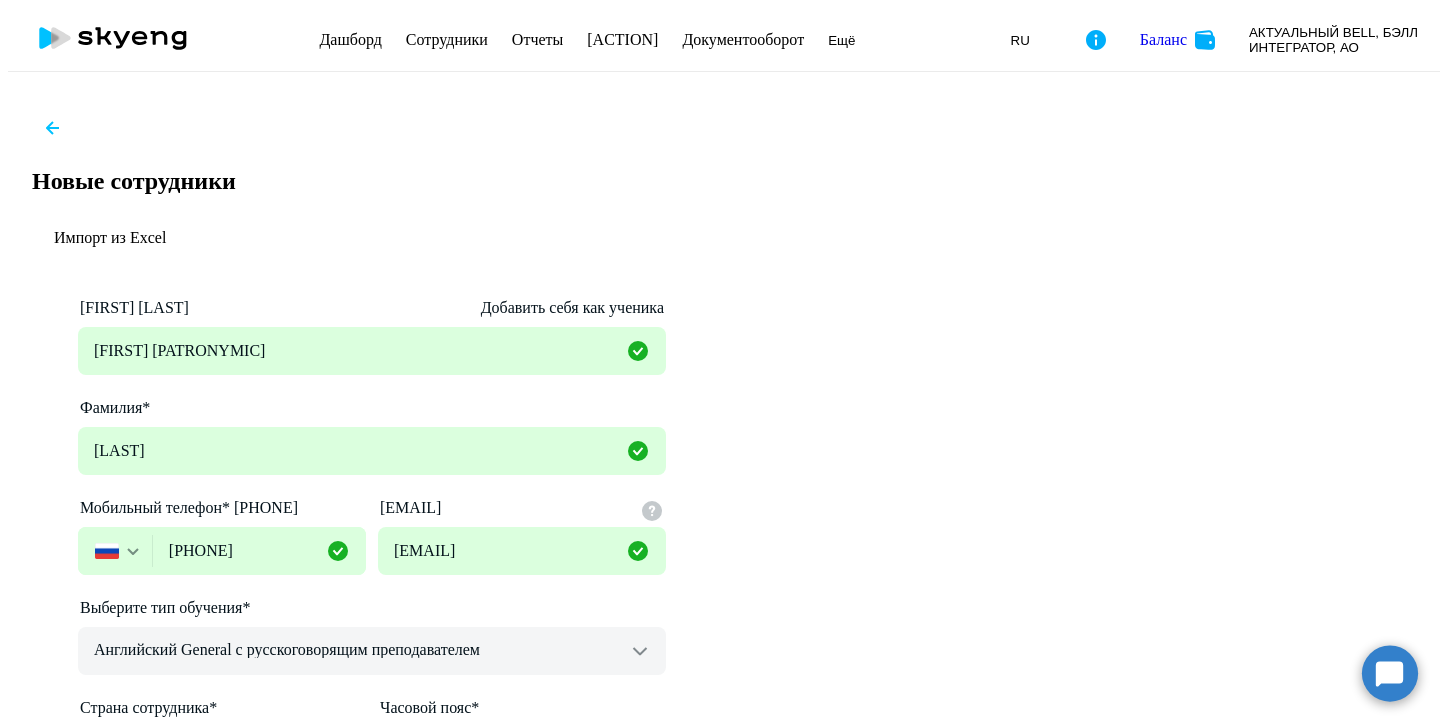click on "Продолжить" at bounding box center [372, 955] 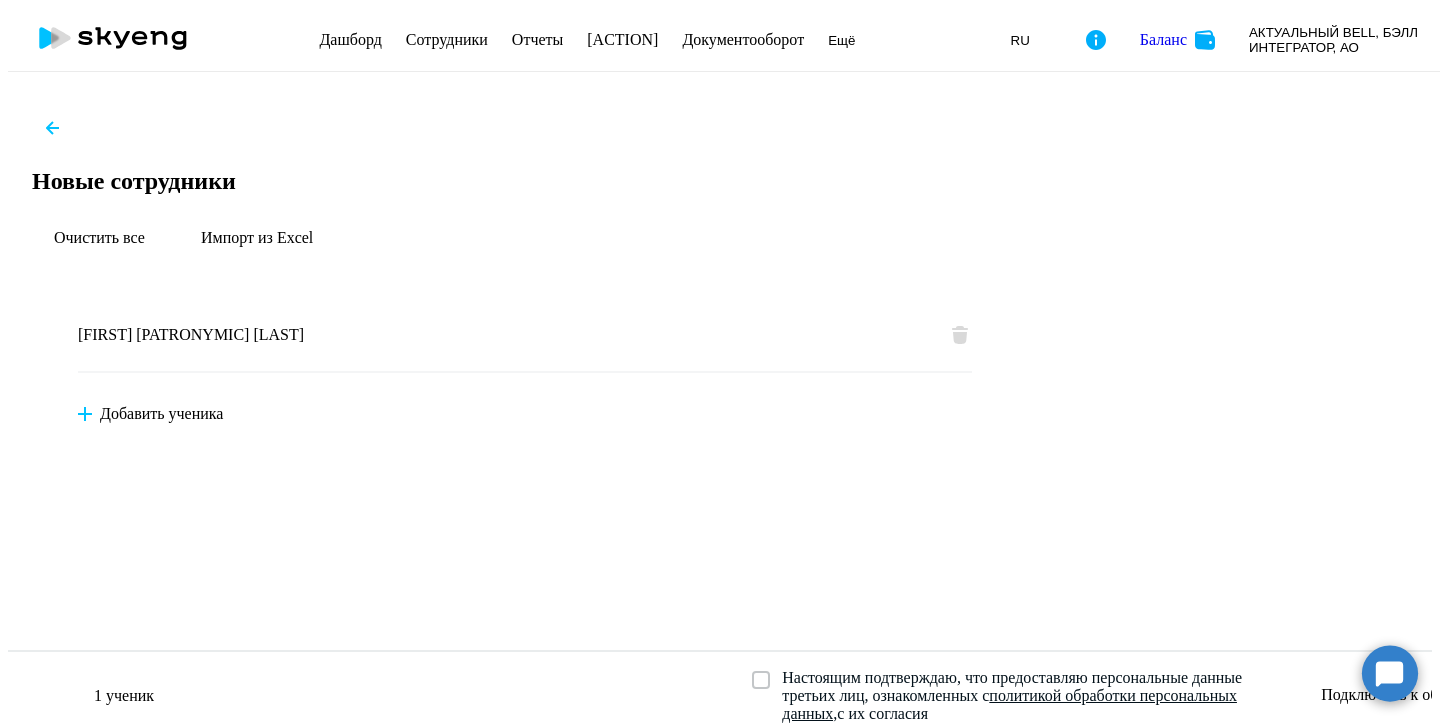scroll, scrollTop: 0, scrollLeft: 0, axis: both 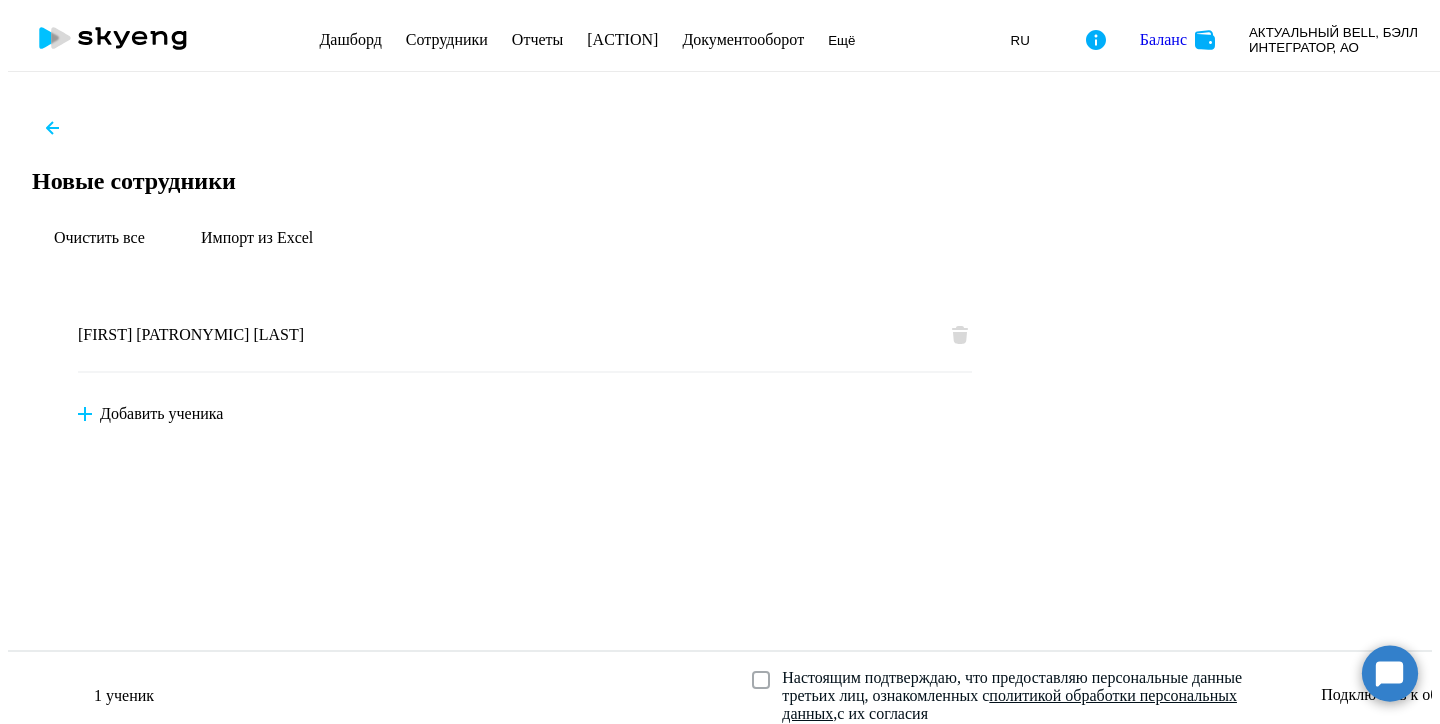 click on "Настоящим подтверждаю, что предоставляю персональные данные третьих лиц, ознакомленных с политикой обработки персональных данных, с их согласия" at bounding box center (1021, 696) 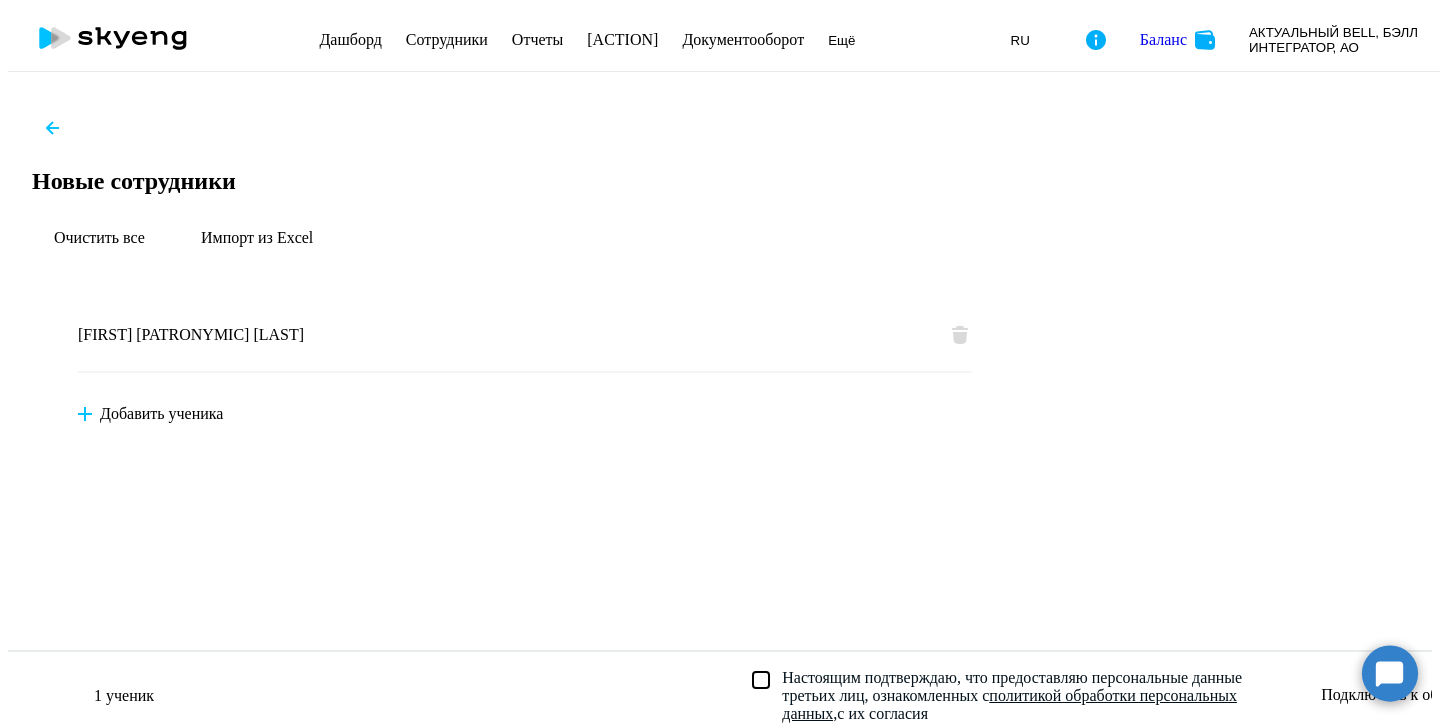 click on "Подключить к обучению" at bounding box center (1405, 696) 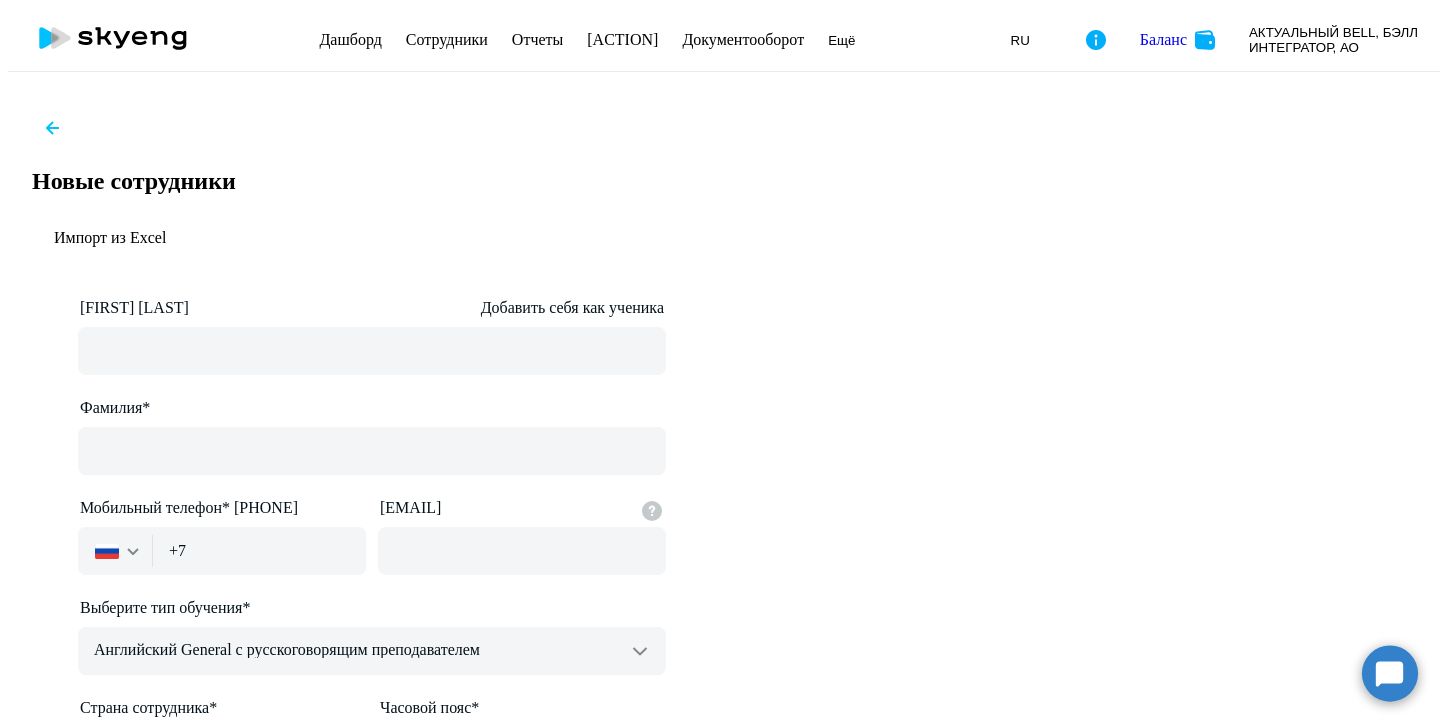 click on "Компенсировать обучение" at bounding box center (525, 1586) 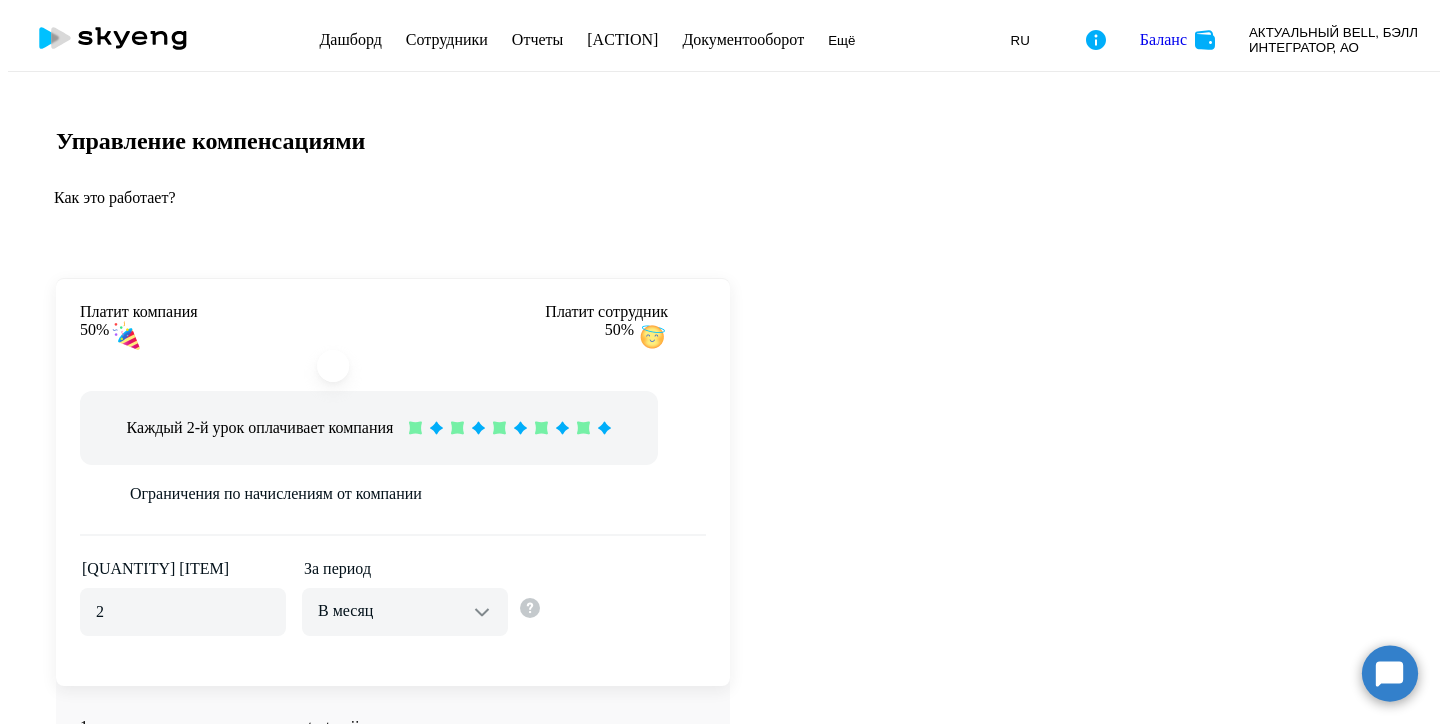 scroll, scrollTop: 17895, scrollLeft: 0, axis: vertical 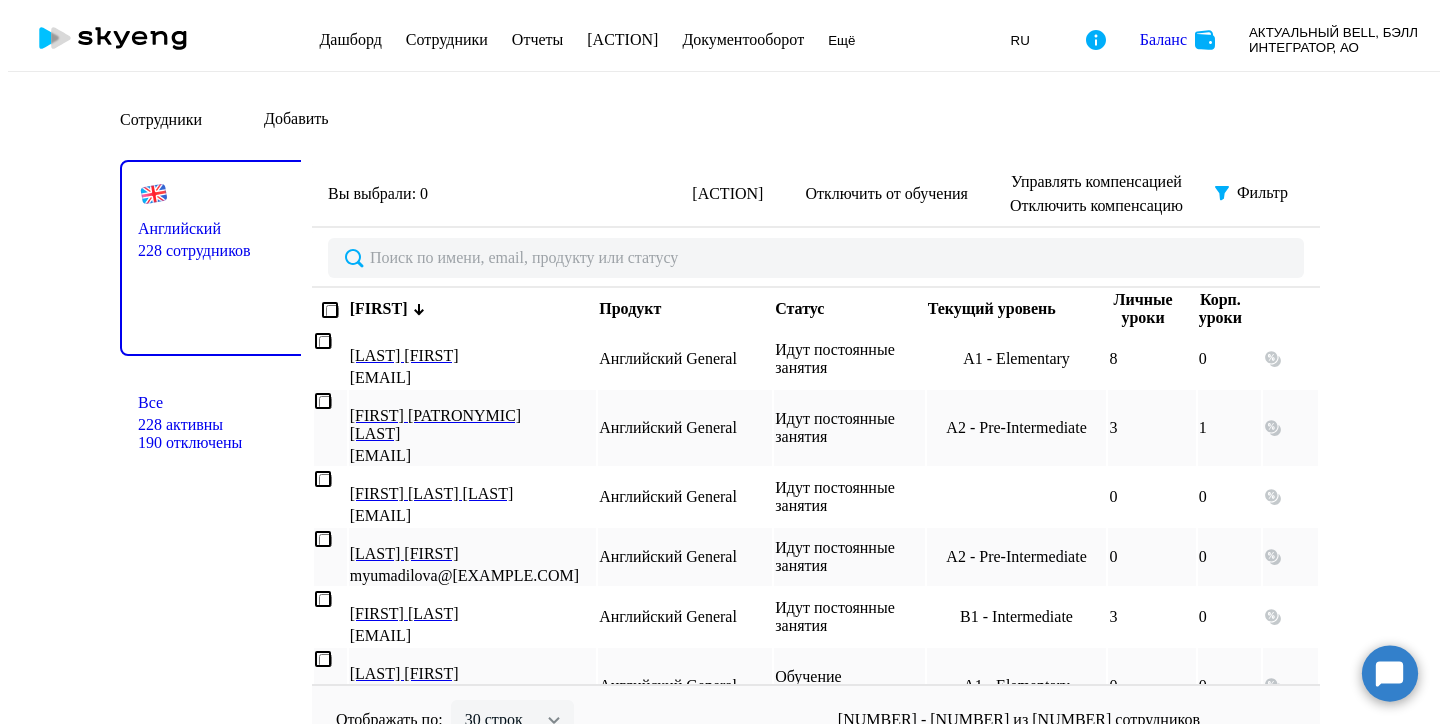 drag, startPoint x: 1013, startPoint y: 123, endPoint x: 954, endPoint y: 95, distance: 65.30697 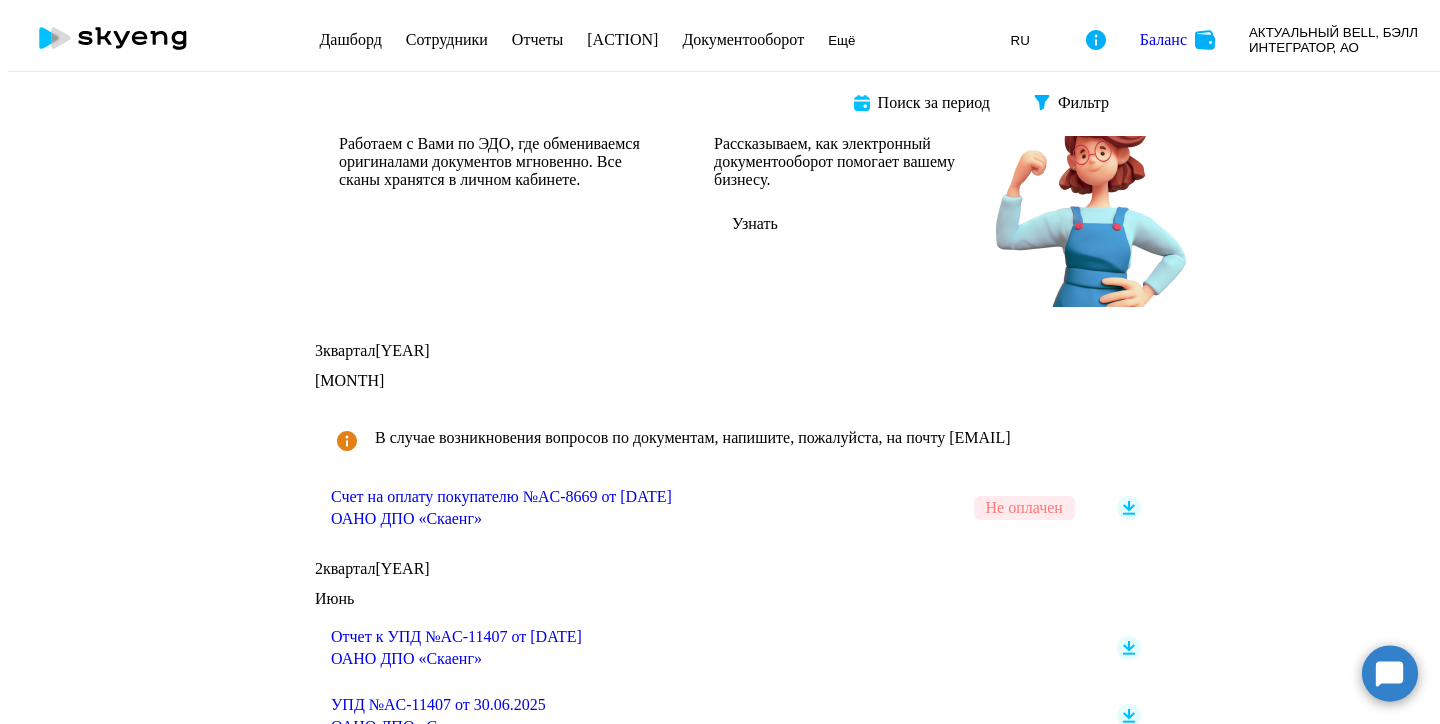 scroll, scrollTop: 141, scrollLeft: 0, axis: vertical 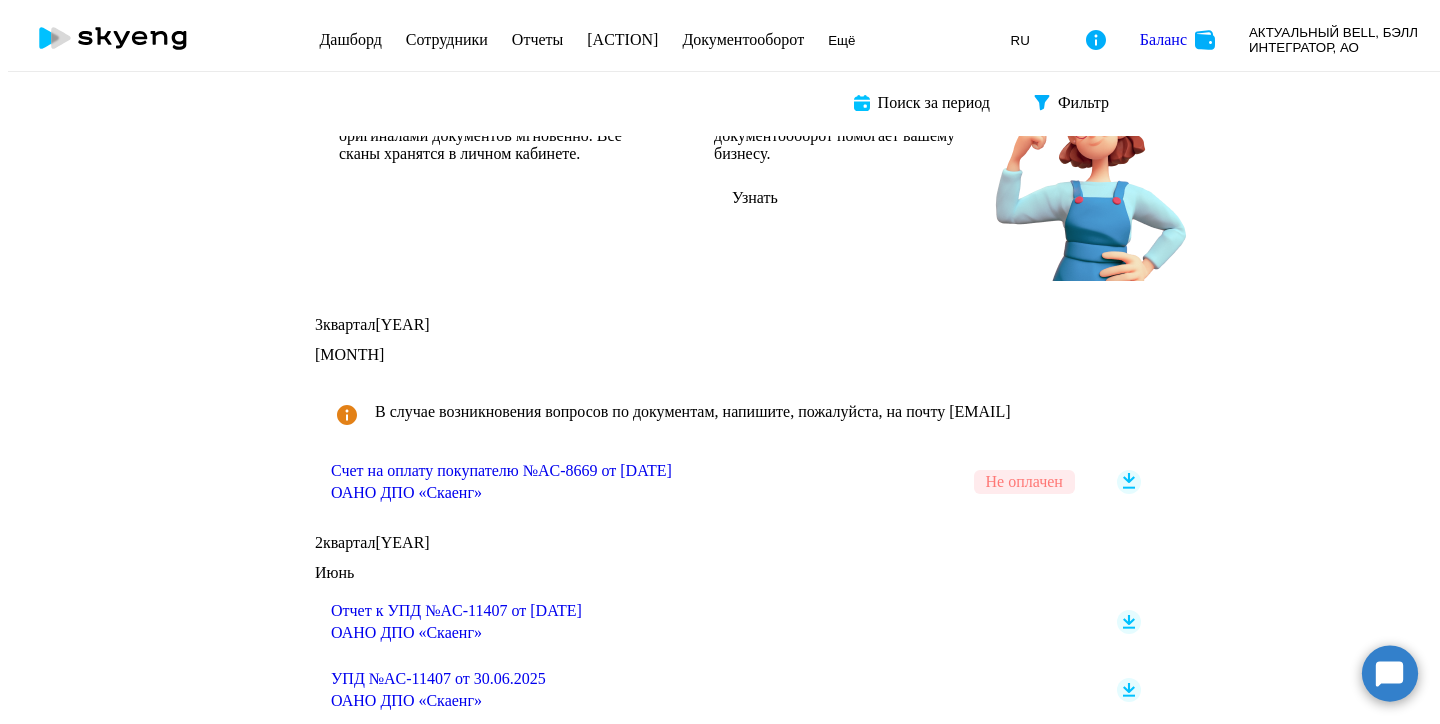 click at bounding box center (1129, 482) 